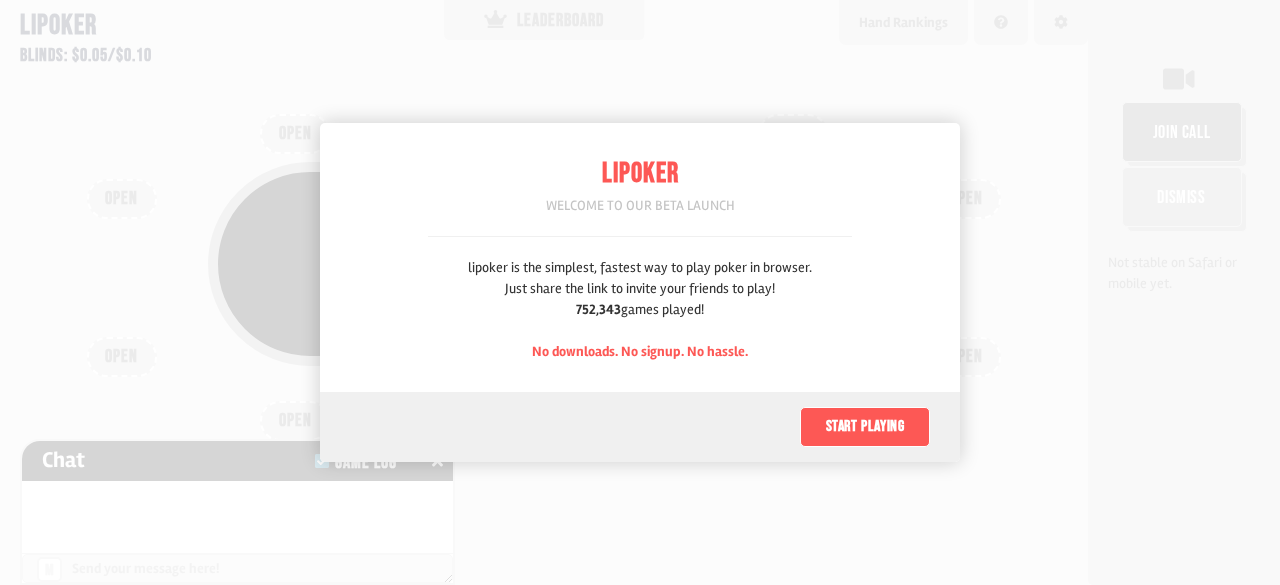 scroll, scrollTop: 0, scrollLeft: 0, axis: both 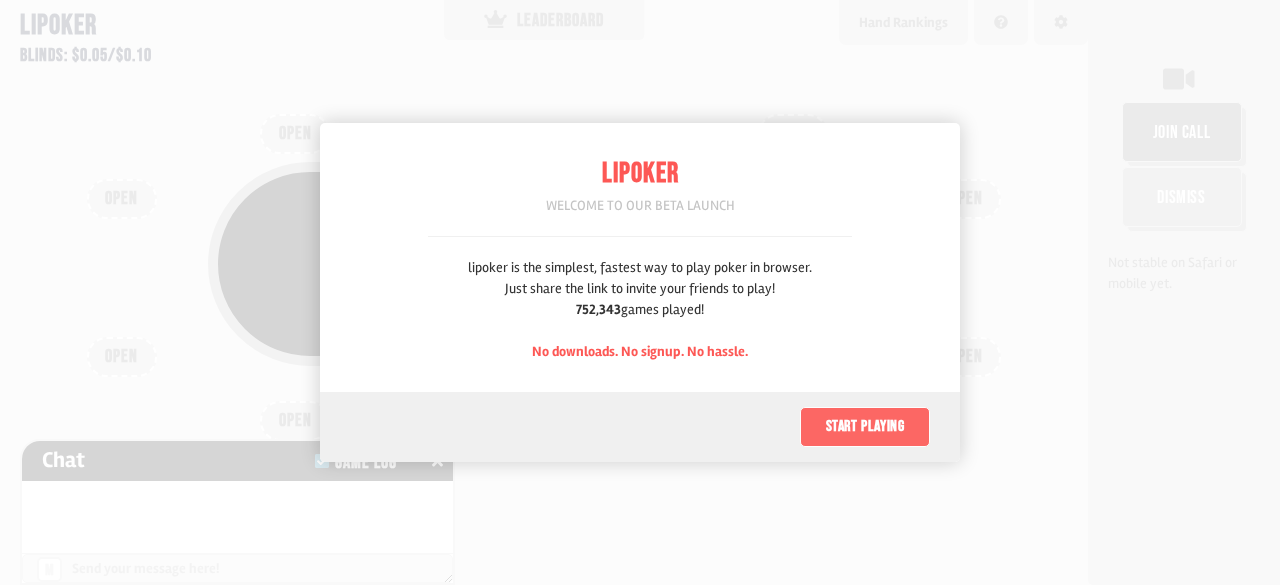 click on "Start playing" at bounding box center [865, 427] 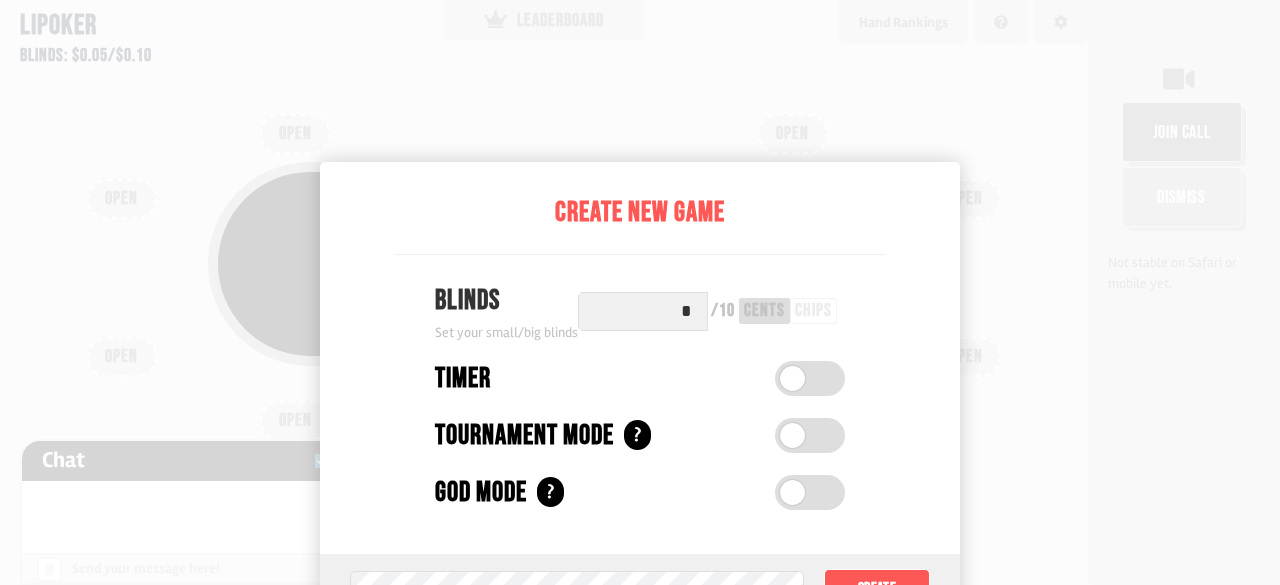 scroll, scrollTop: 100, scrollLeft: 0, axis: vertical 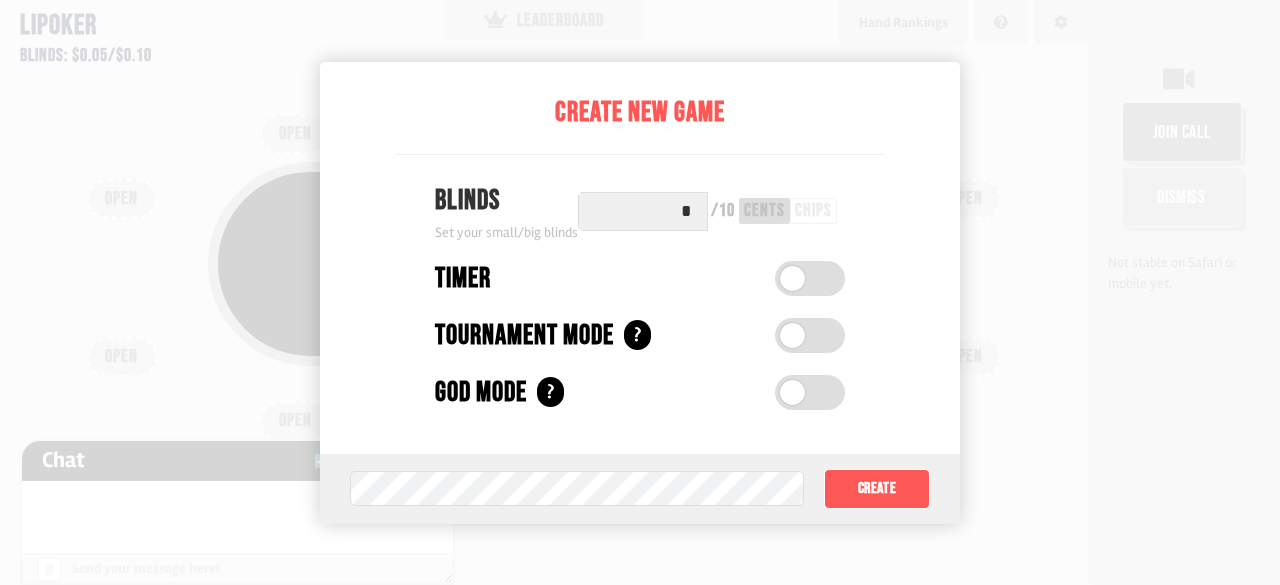 click at bounding box center [640, 292] 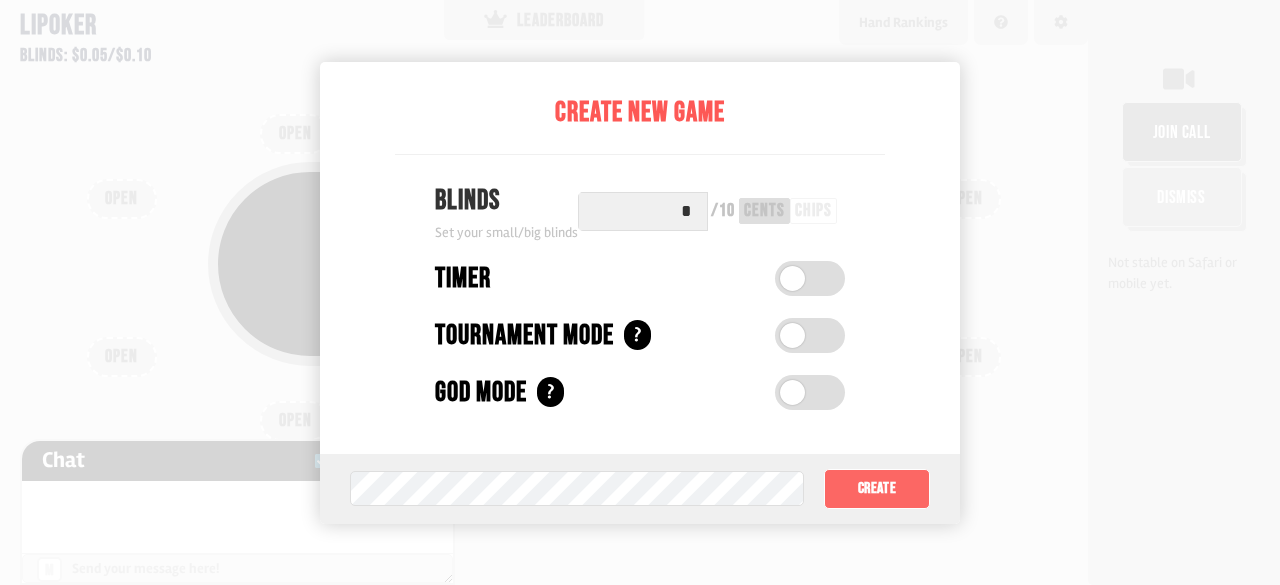 click on "Create" at bounding box center (877, 489) 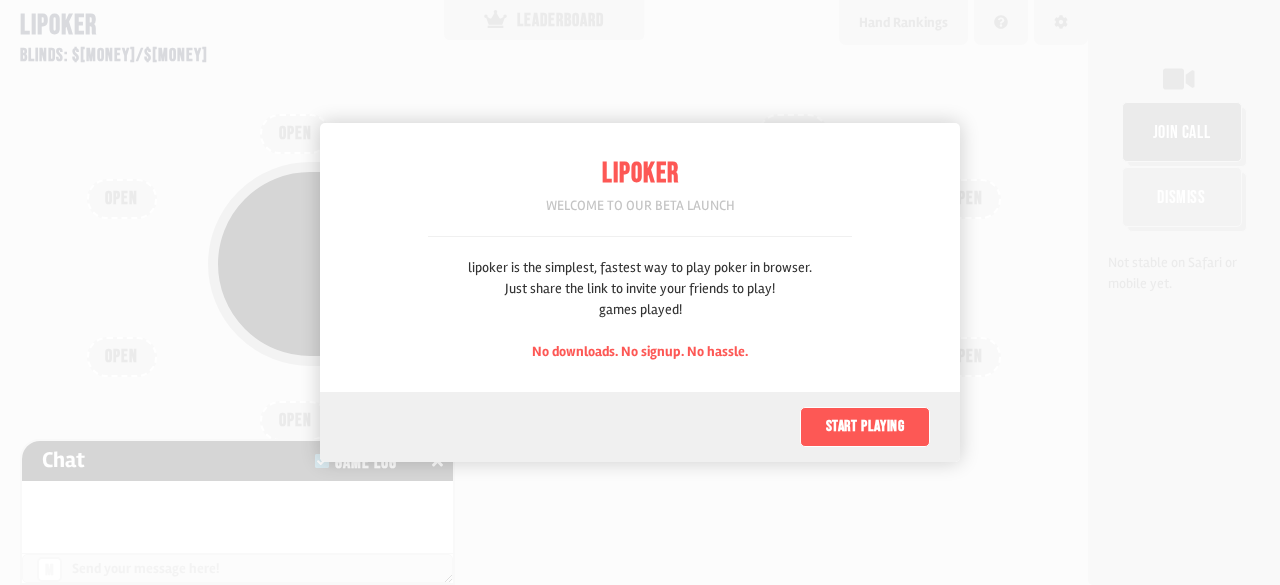 scroll, scrollTop: 0, scrollLeft: 0, axis: both 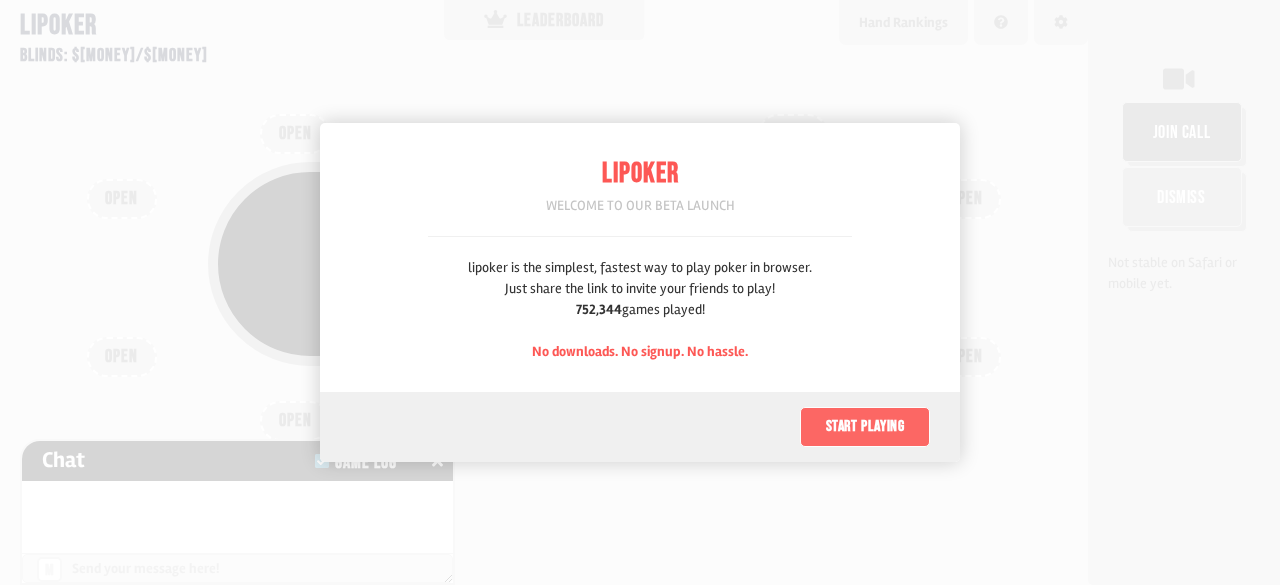 click on "Start playing" at bounding box center (865, 427) 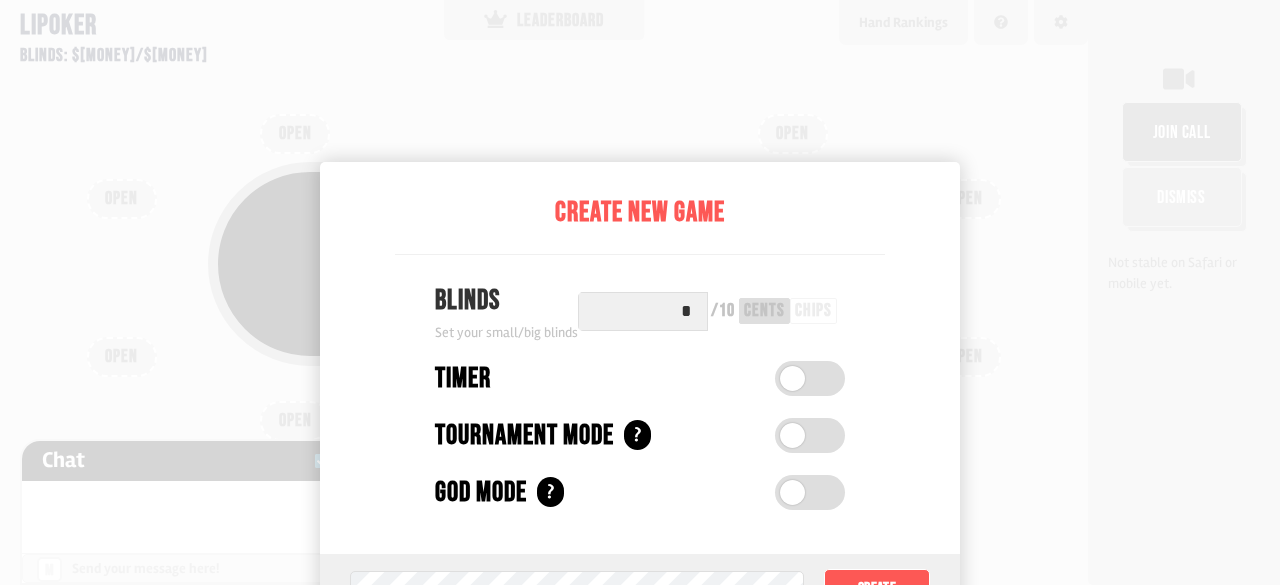 scroll, scrollTop: 100, scrollLeft: 0, axis: vertical 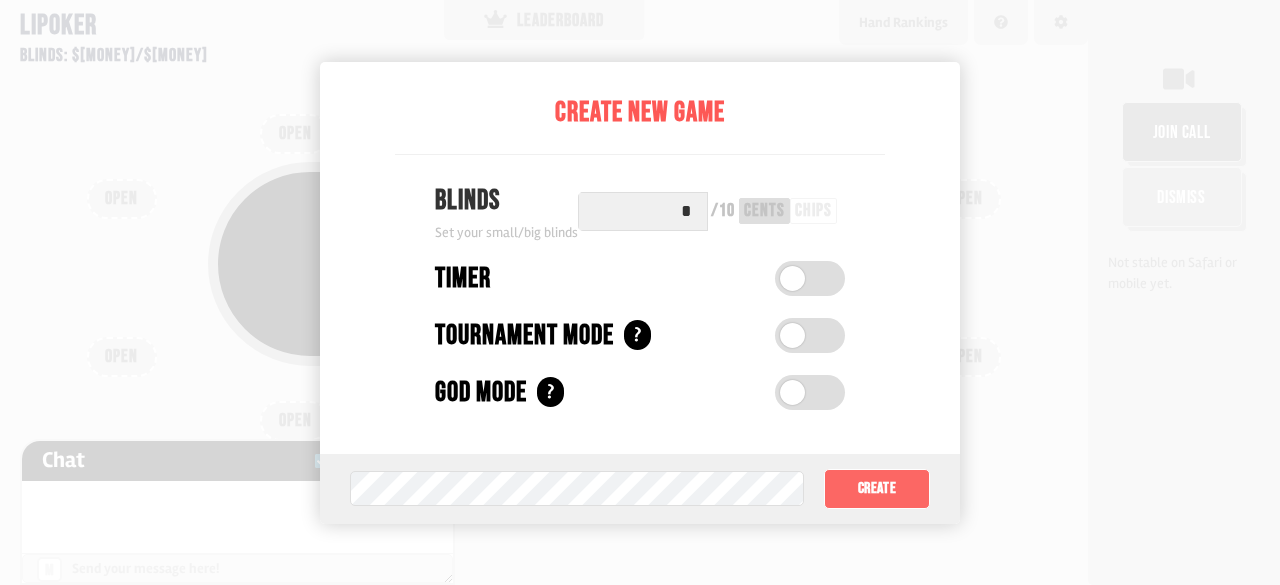 click on "Create" at bounding box center (877, 489) 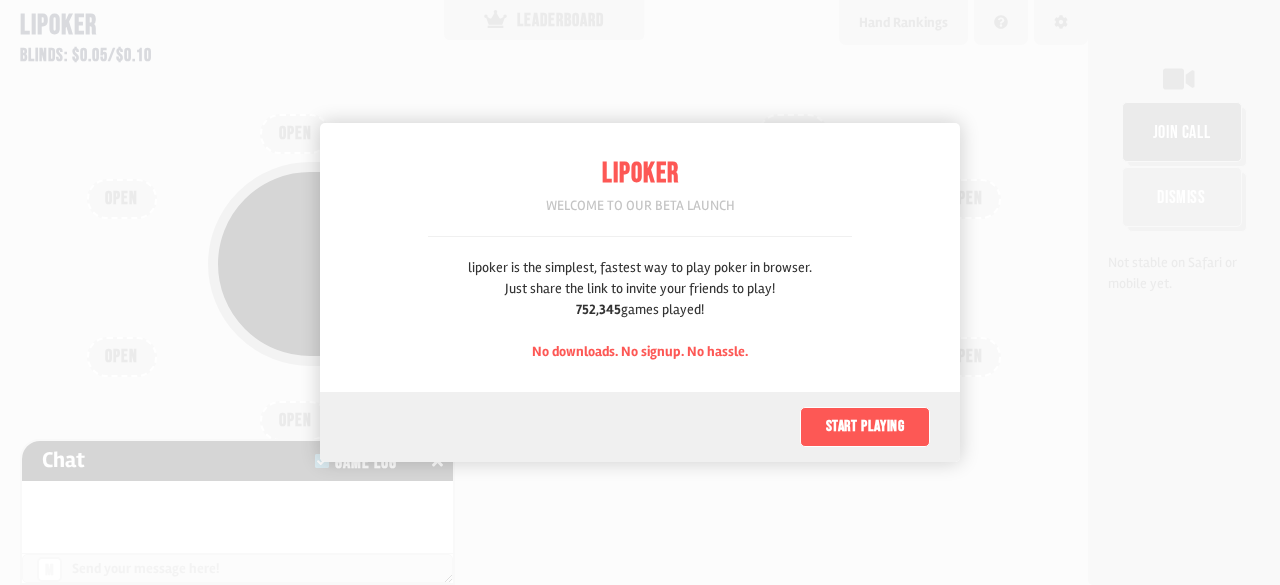 scroll, scrollTop: 0, scrollLeft: 0, axis: both 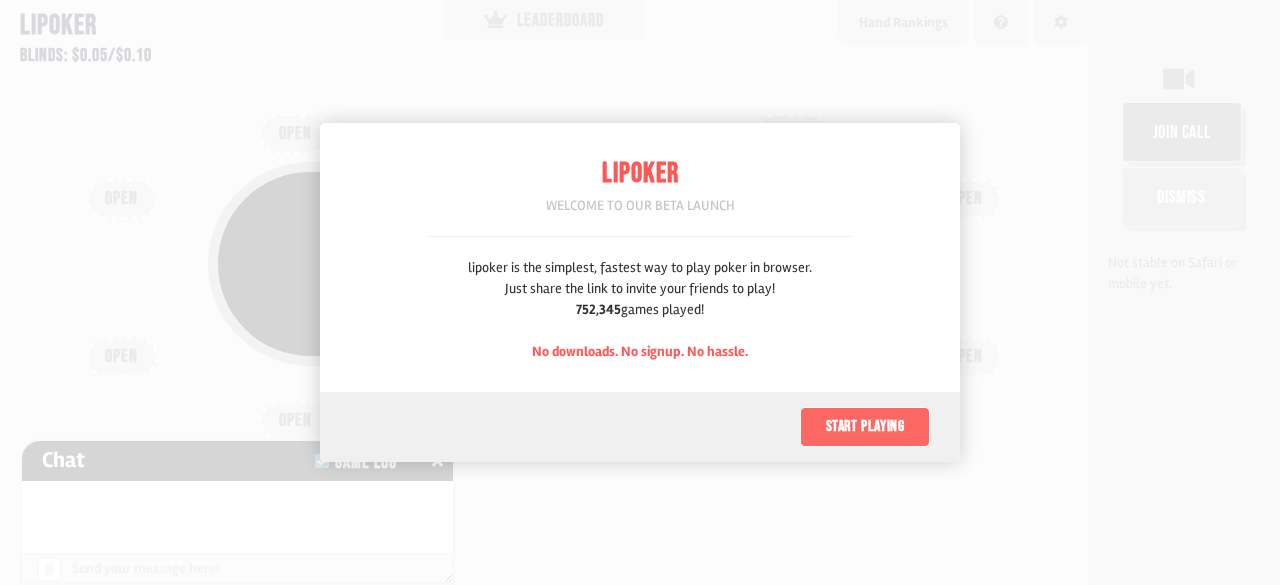 click on "Start playing" at bounding box center [865, 427] 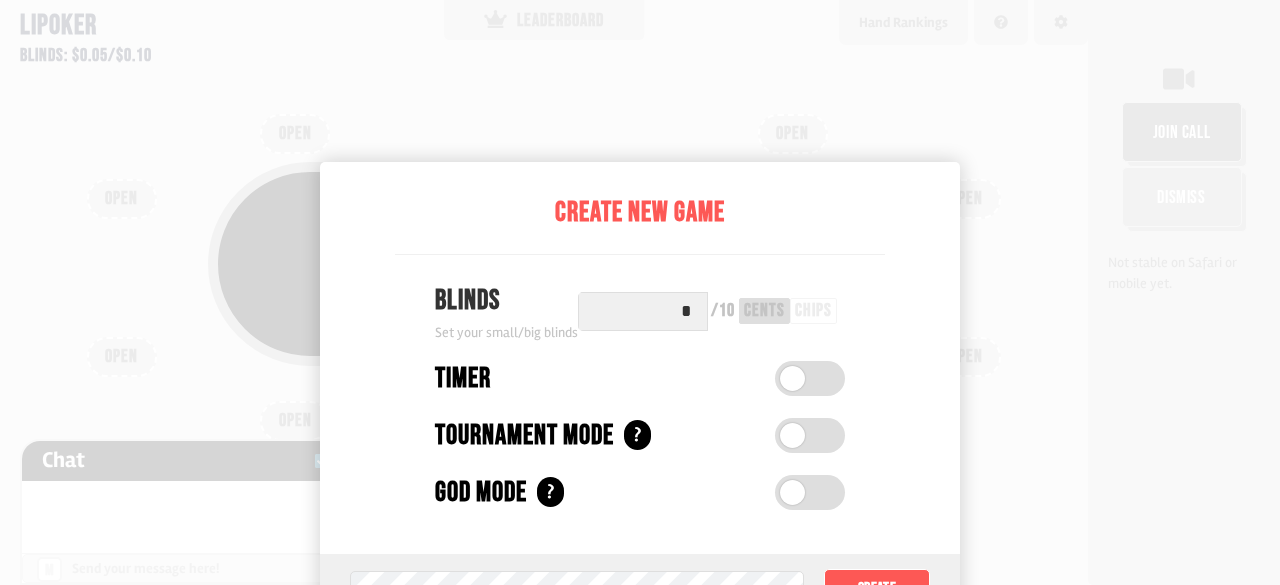 scroll, scrollTop: 100, scrollLeft: 0, axis: vertical 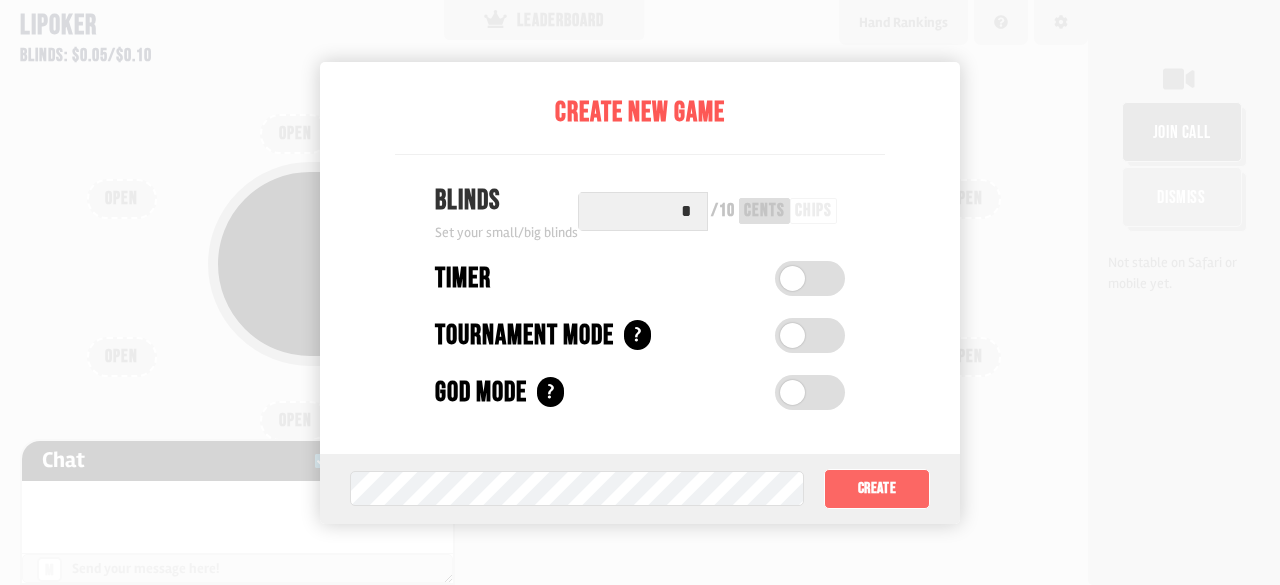 click on "Create" at bounding box center (877, 489) 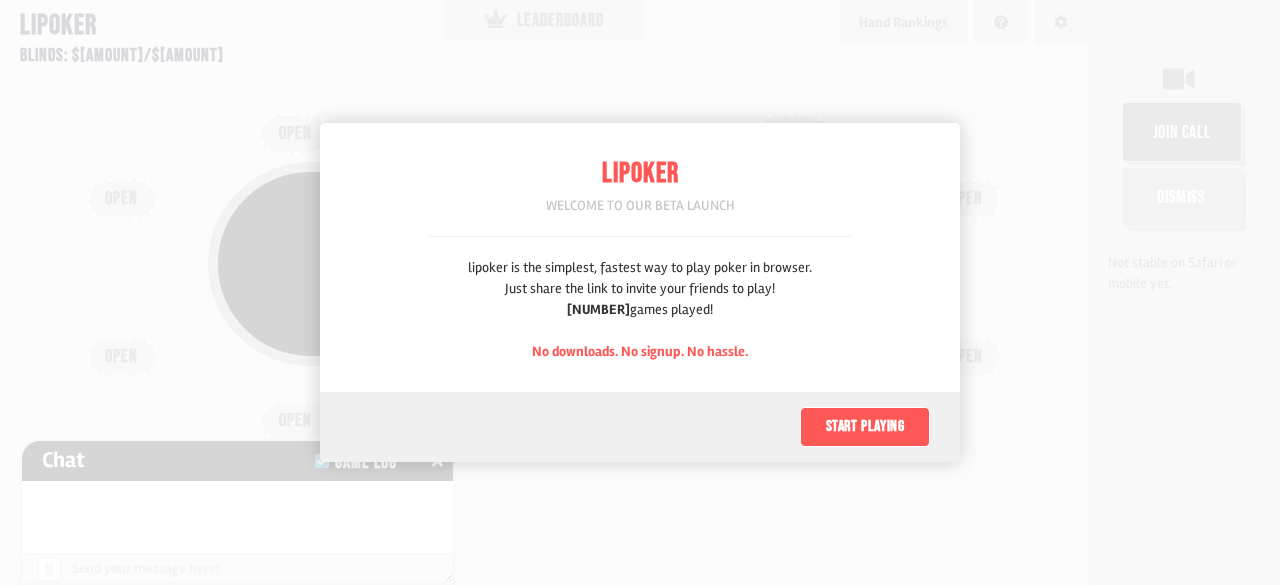 scroll, scrollTop: 0, scrollLeft: 0, axis: both 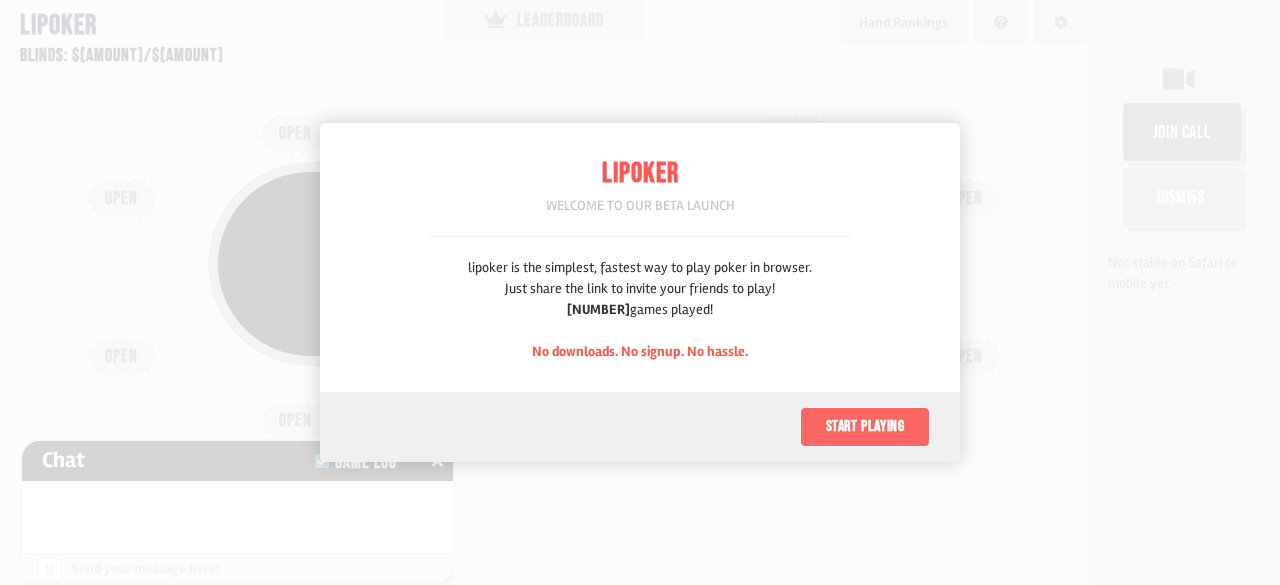 click on "Start playing" at bounding box center [865, 427] 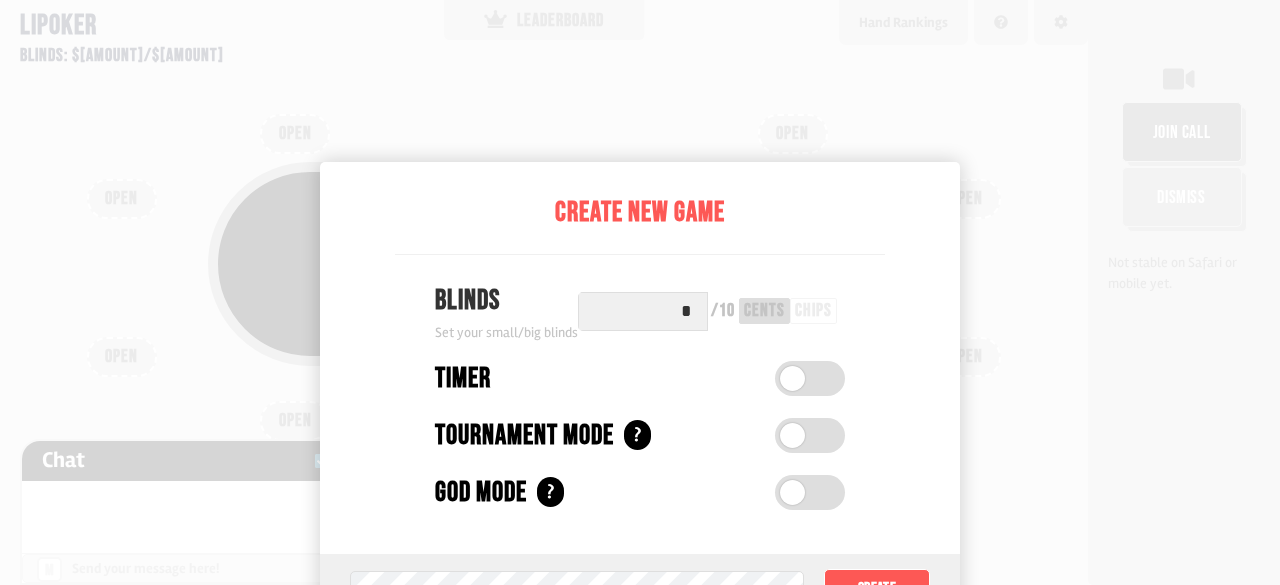 scroll, scrollTop: 100, scrollLeft: 0, axis: vertical 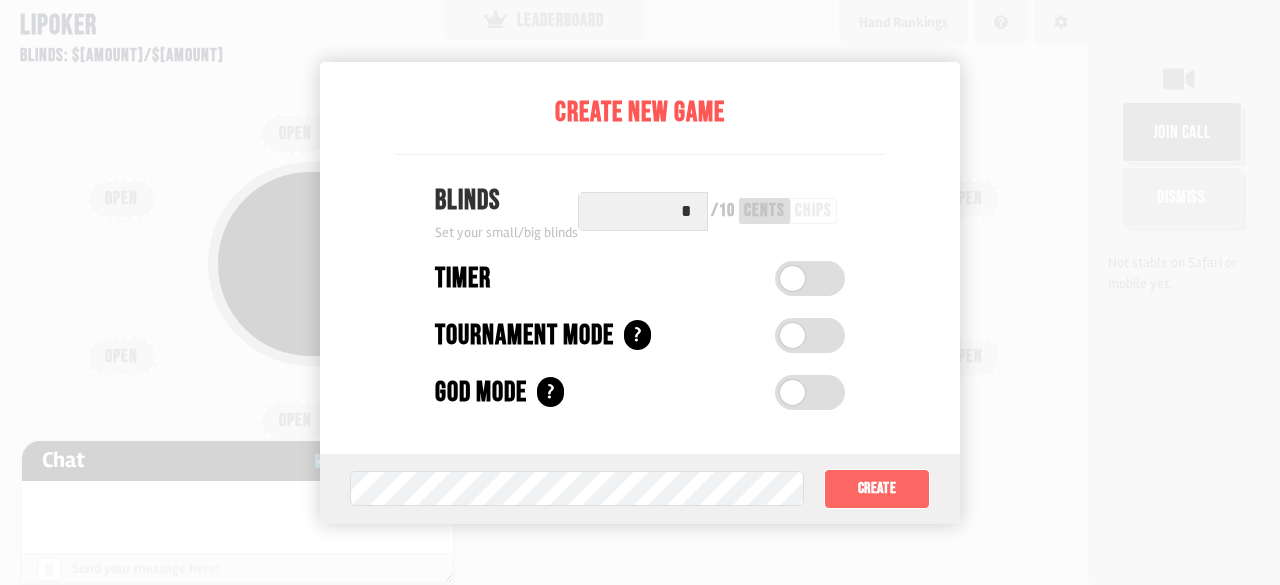 click on "Create" at bounding box center (877, 489) 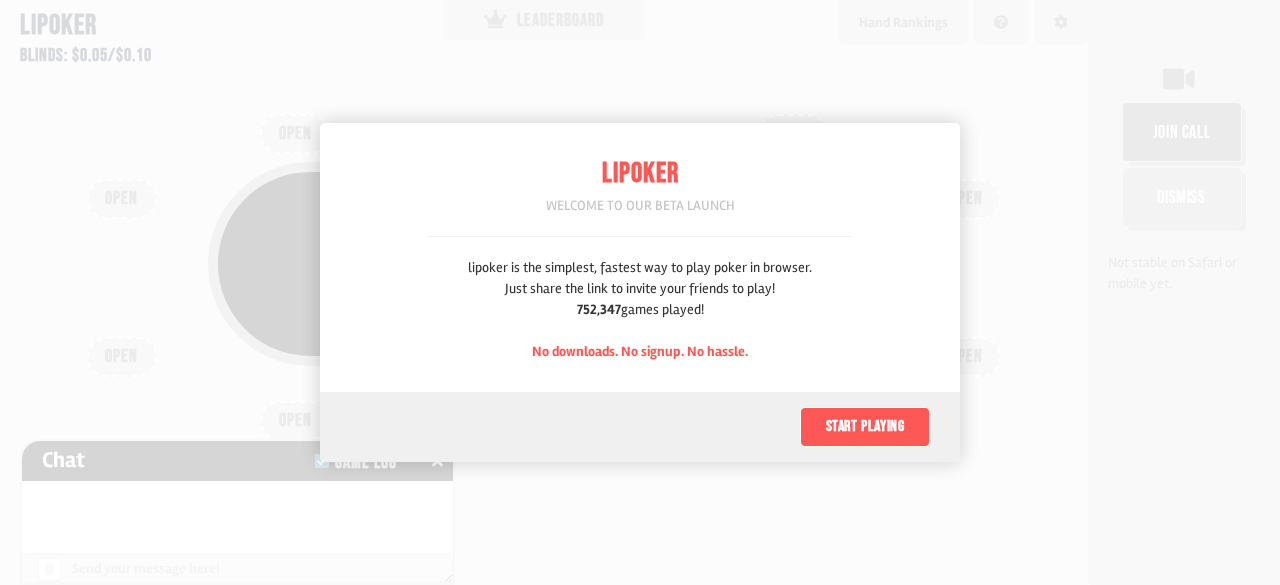 scroll, scrollTop: 0, scrollLeft: 0, axis: both 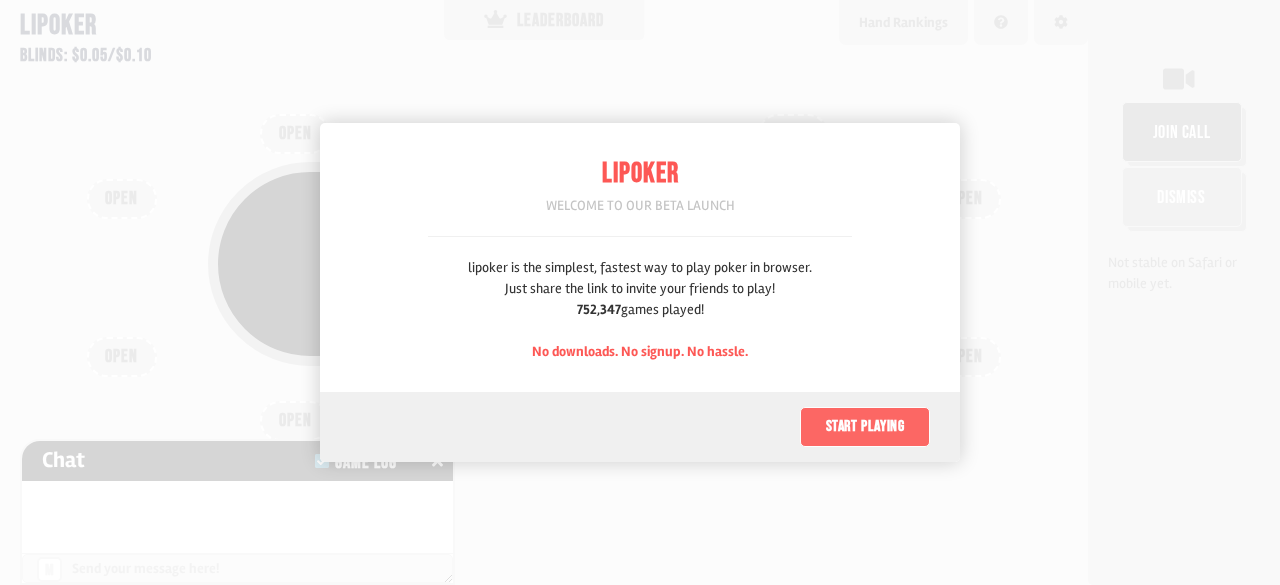 click on "Start playing" at bounding box center (865, 427) 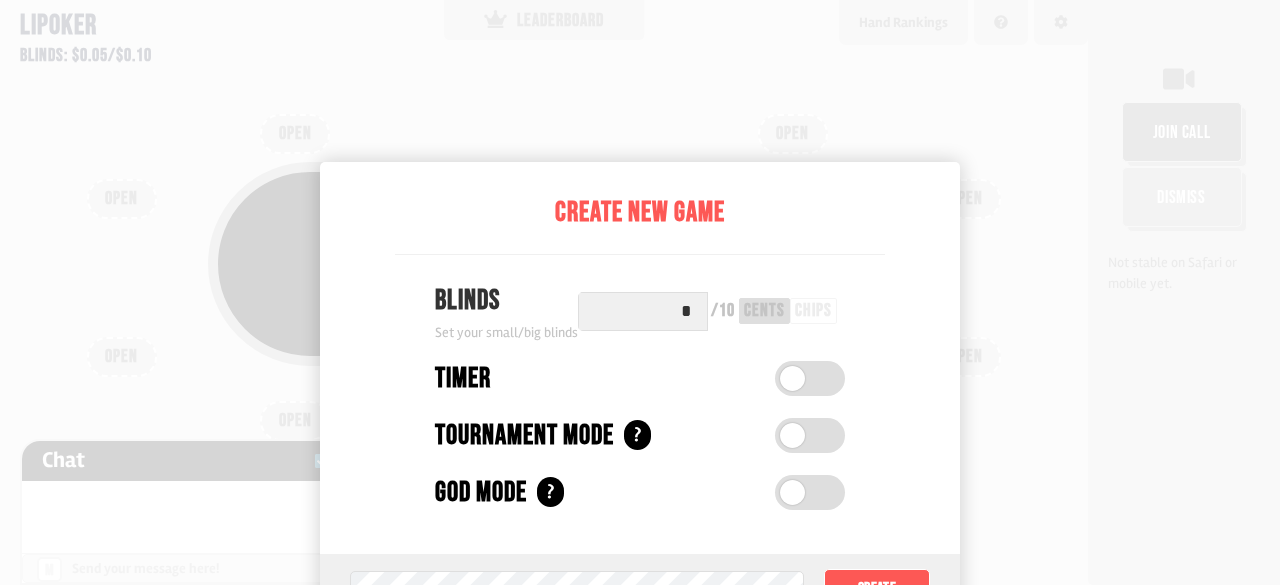 scroll, scrollTop: 100, scrollLeft: 0, axis: vertical 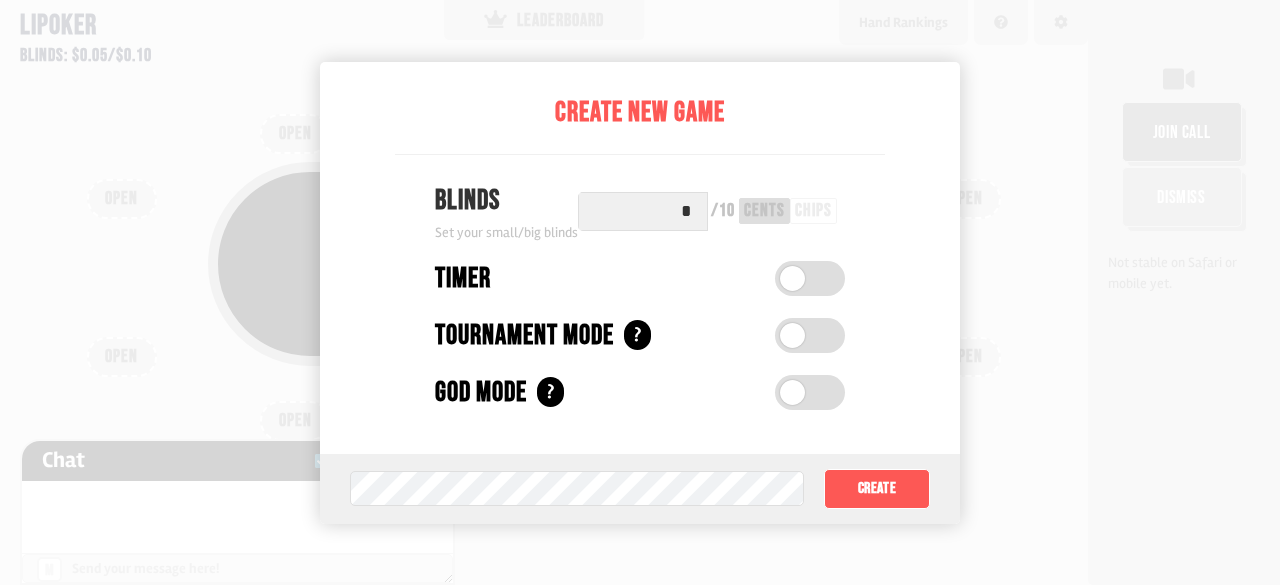 click at bounding box center (640, 292) 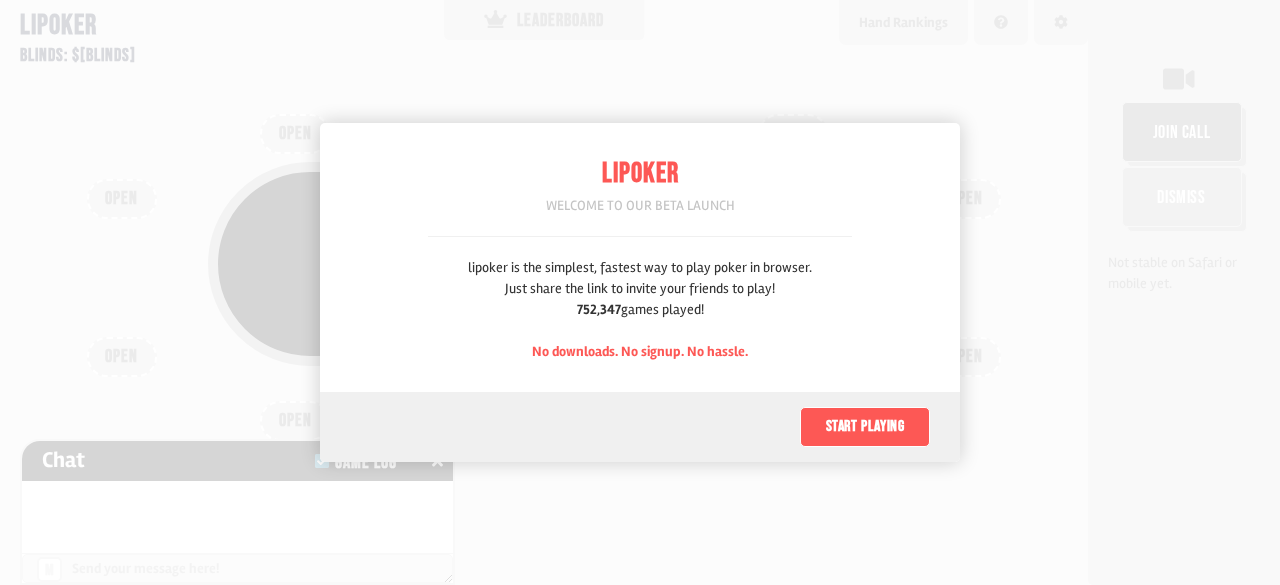scroll, scrollTop: 0, scrollLeft: 0, axis: both 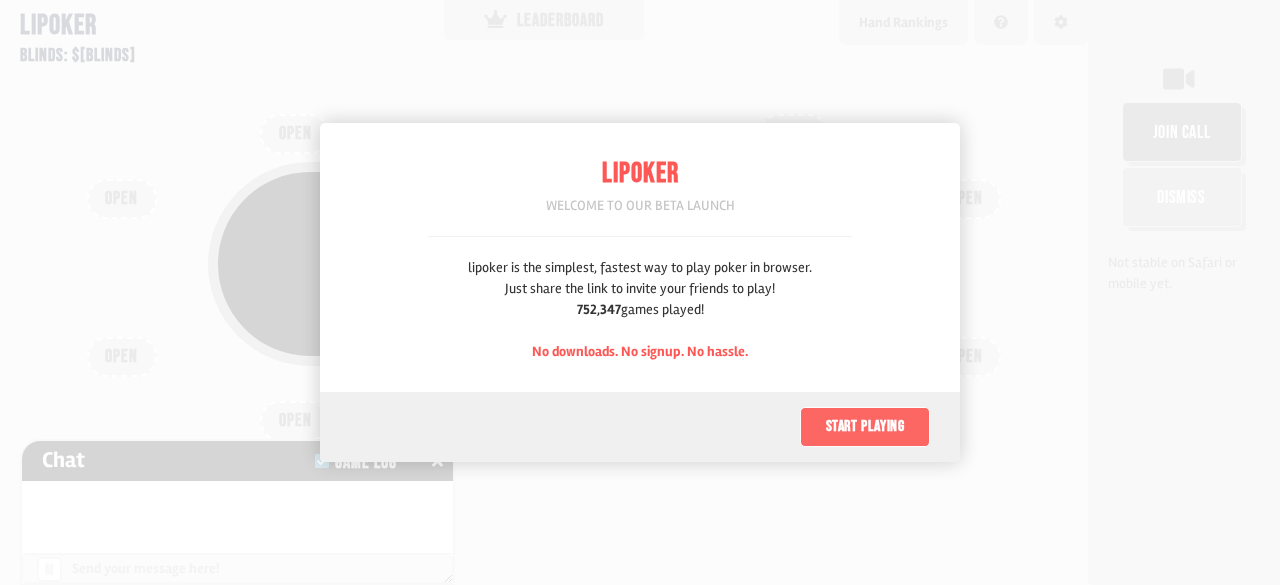 click on "Start playing" at bounding box center (865, 427) 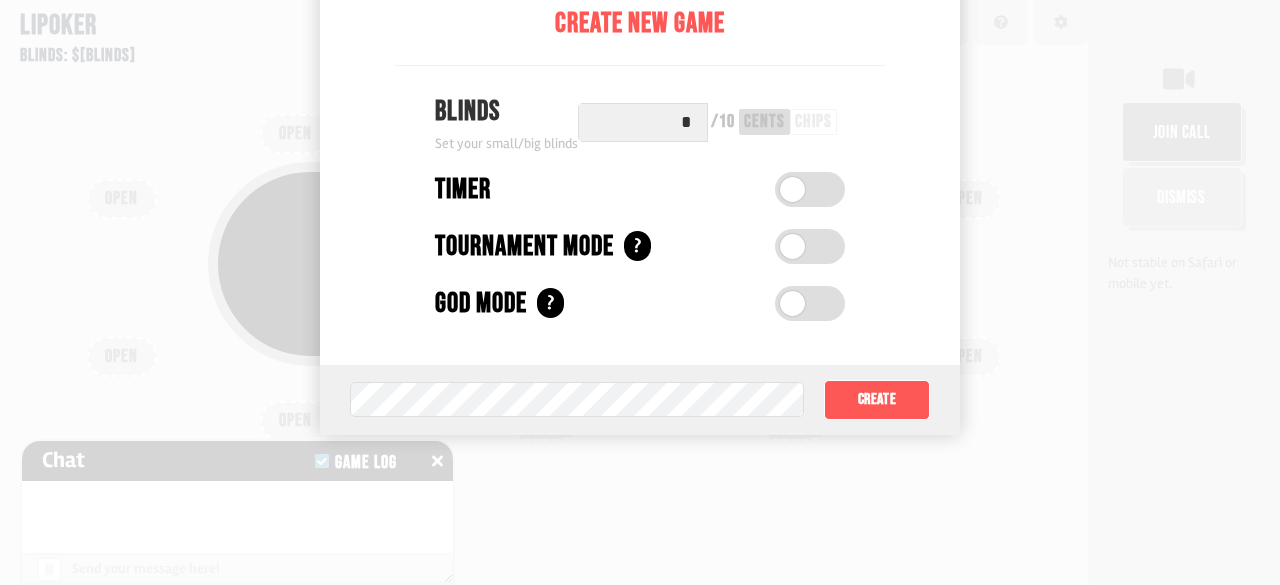 scroll, scrollTop: 198, scrollLeft: 0, axis: vertical 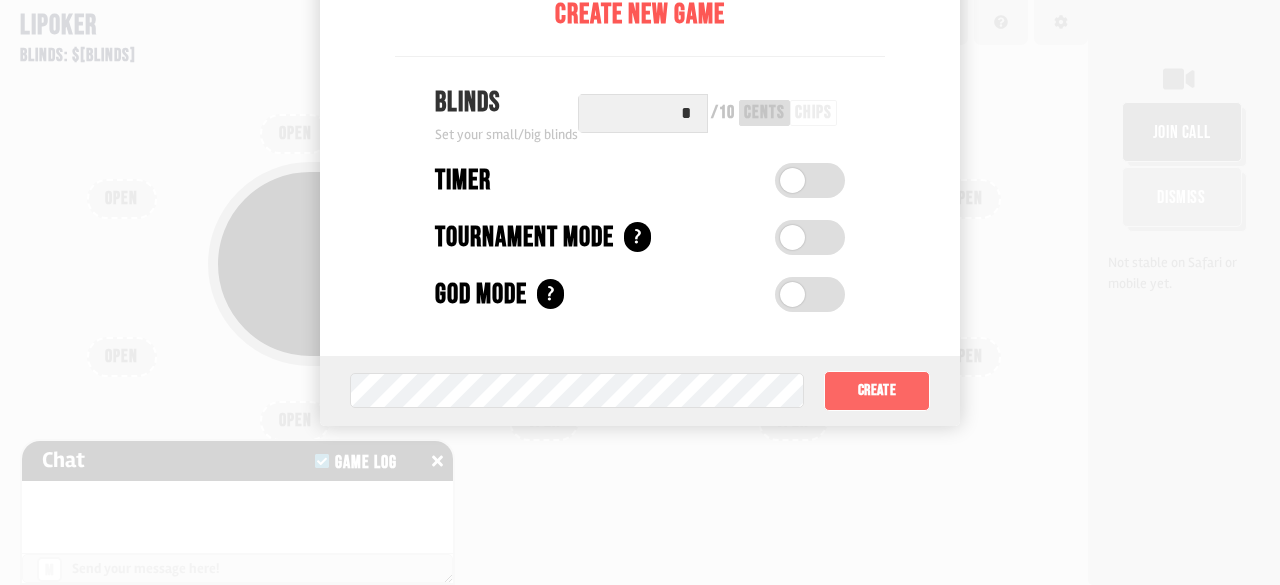 click on "Create" at bounding box center (877, 391) 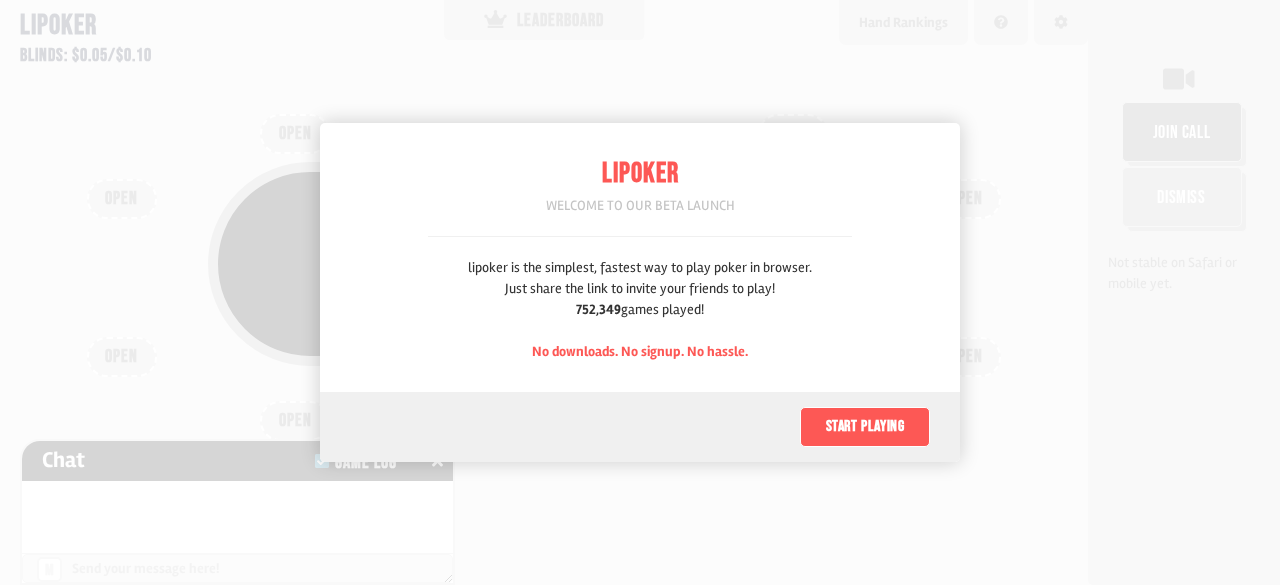 scroll, scrollTop: 0, scrollLeft: 0, axis: both 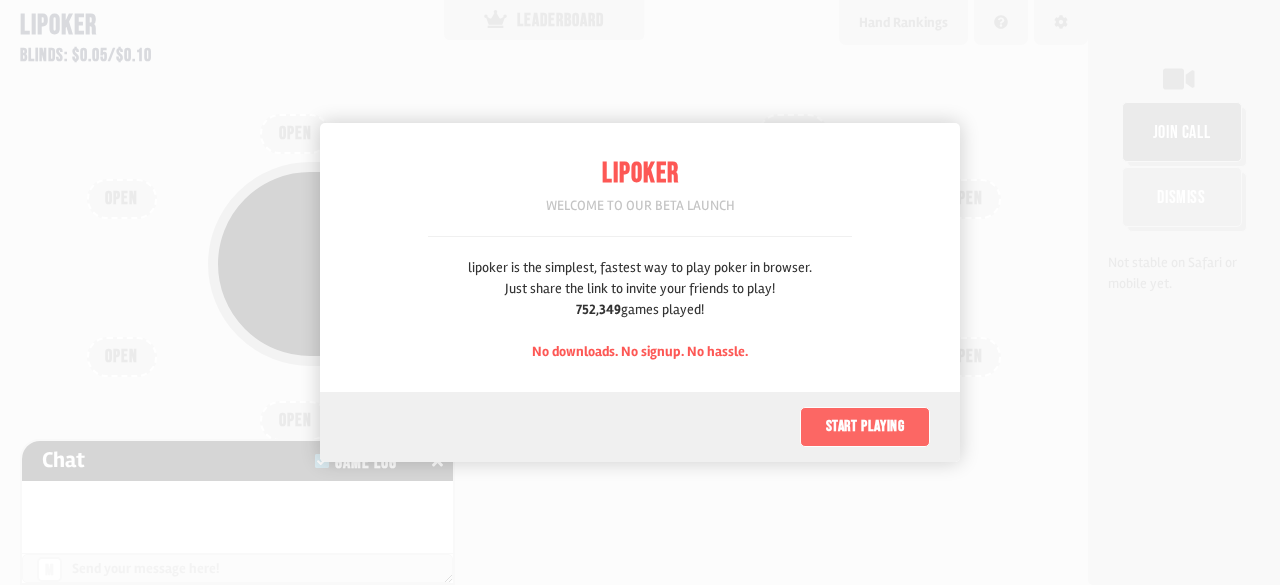 click on "Start playing" at bounding box center [865, 427] 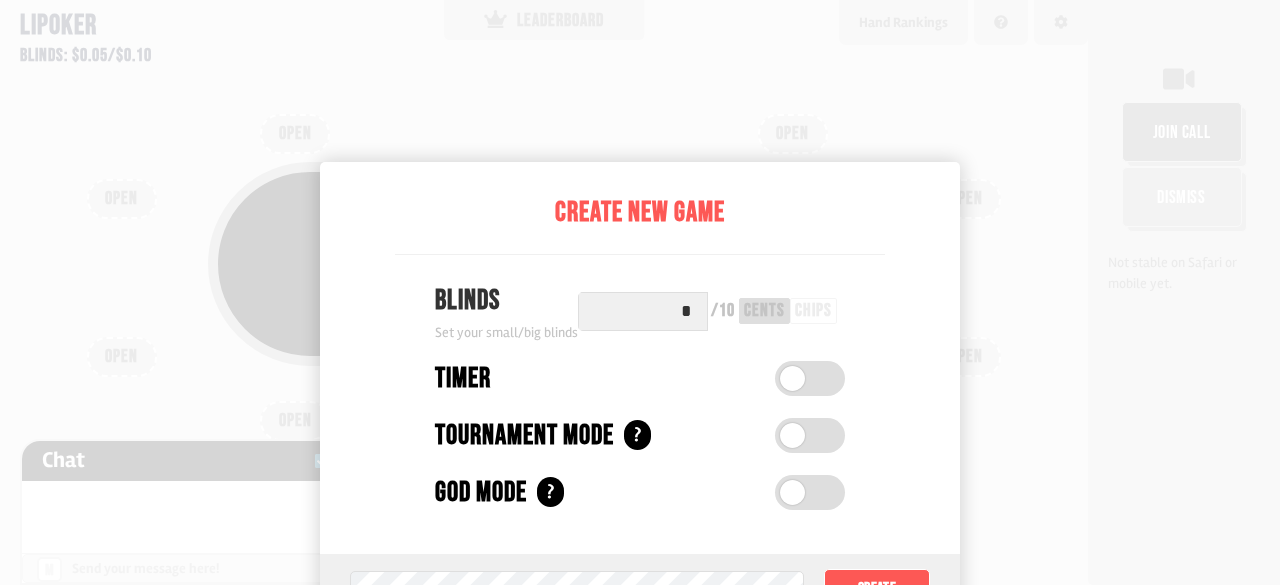 scroll, scrollTop: 100, scrollLeft: 0, axis: vertical 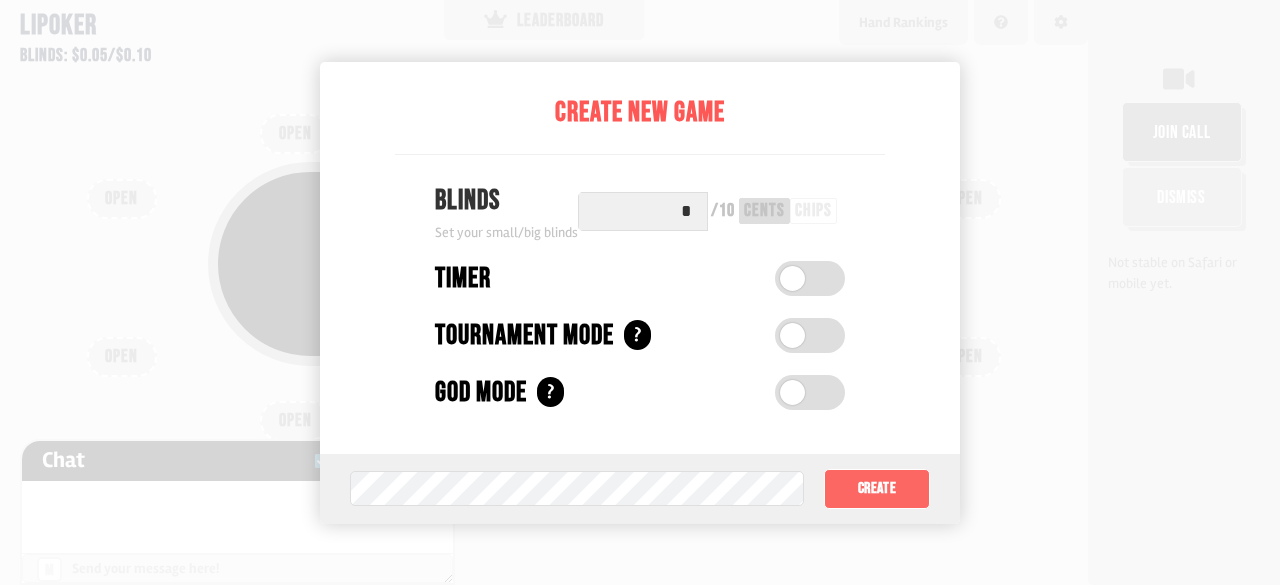 click on "Create" at bounding box center [877, 489] 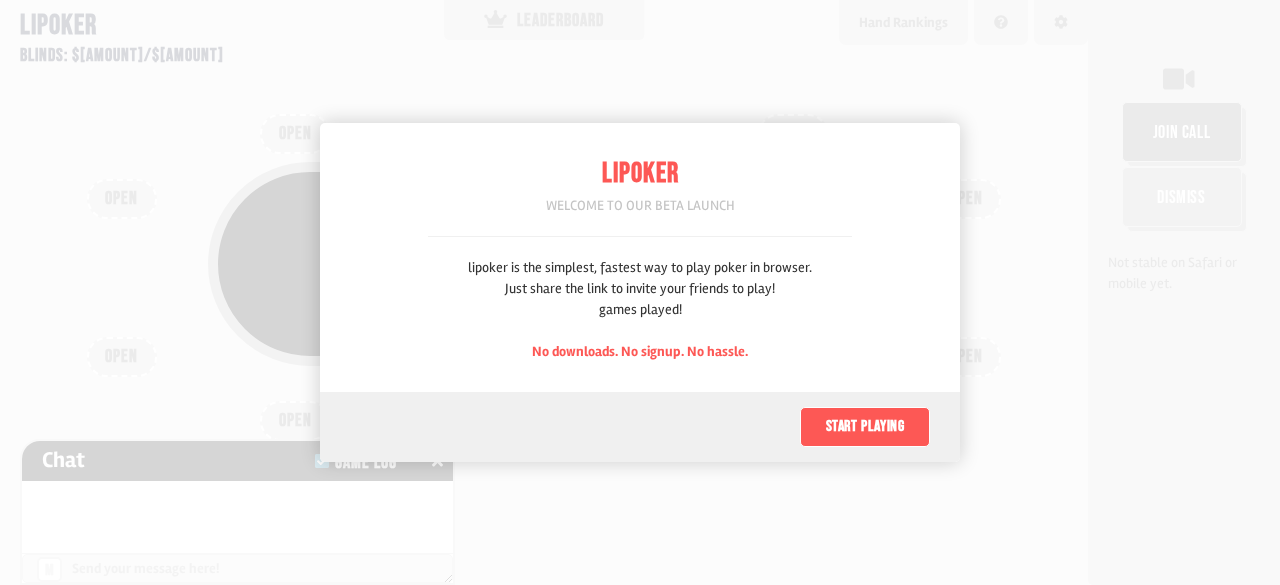 scroll, scrollTop: 0, scrollLeft: 0, axis: both 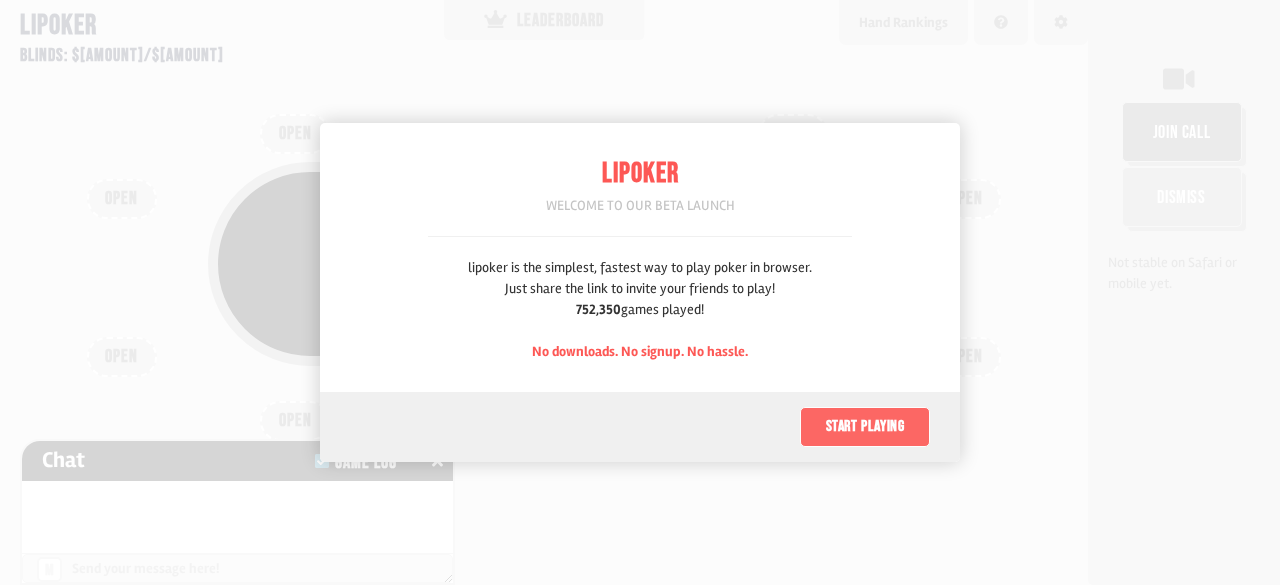 click on "Start playing" at bounding box center [865, 427] 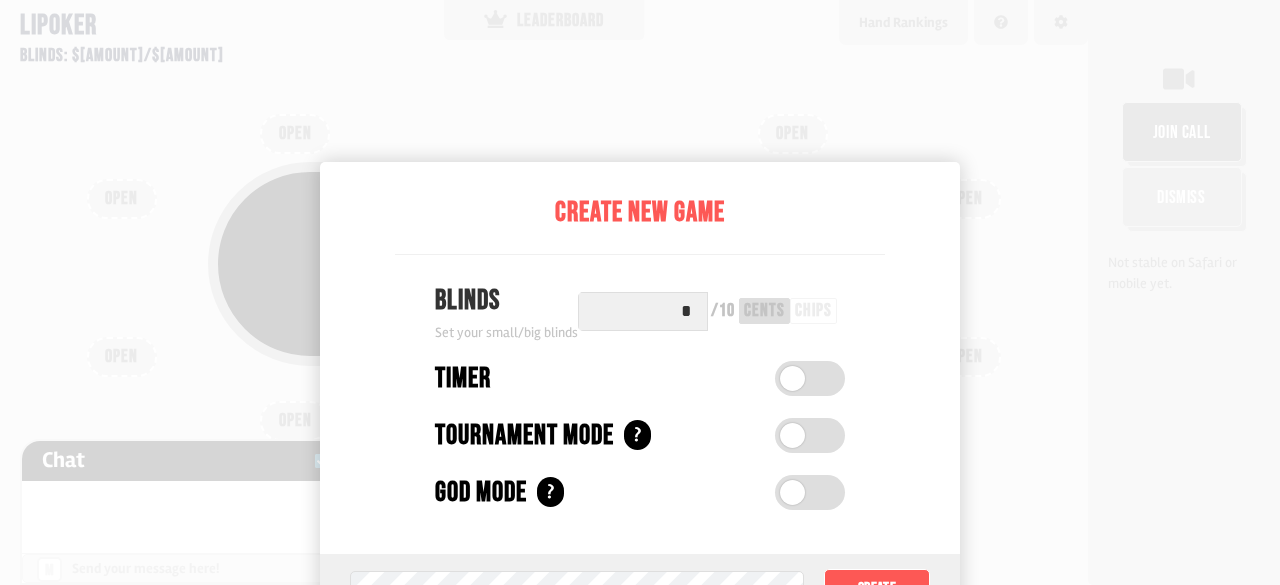 scroll, scrollTop: 100, scrollLeft: 0, axis: vertical 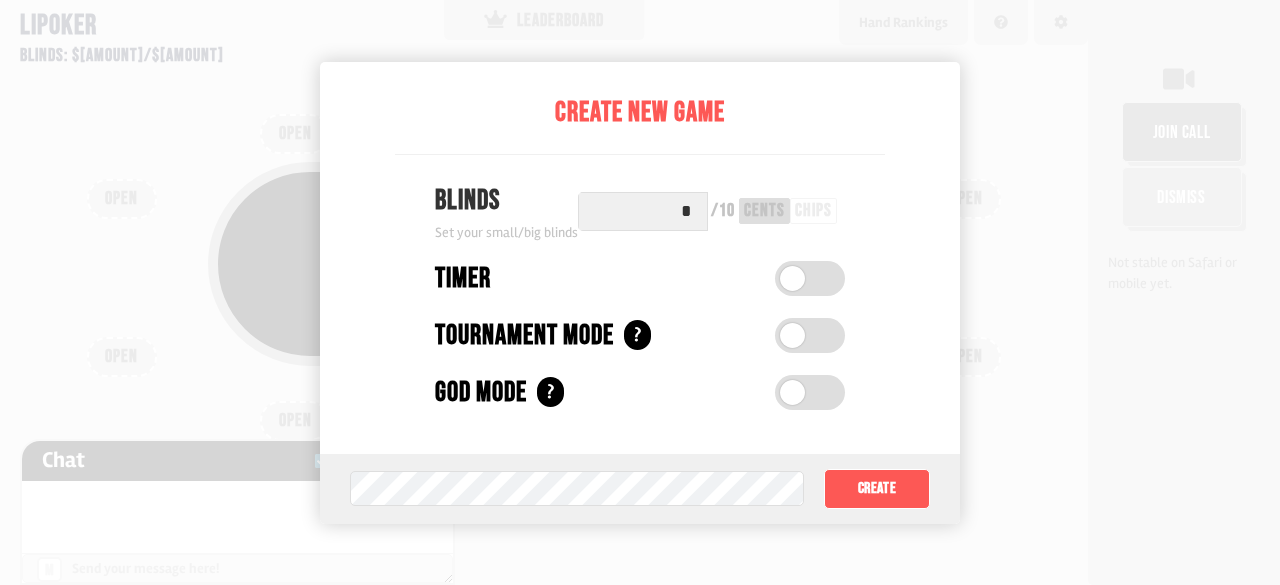 click at bounding box center (810, 278) 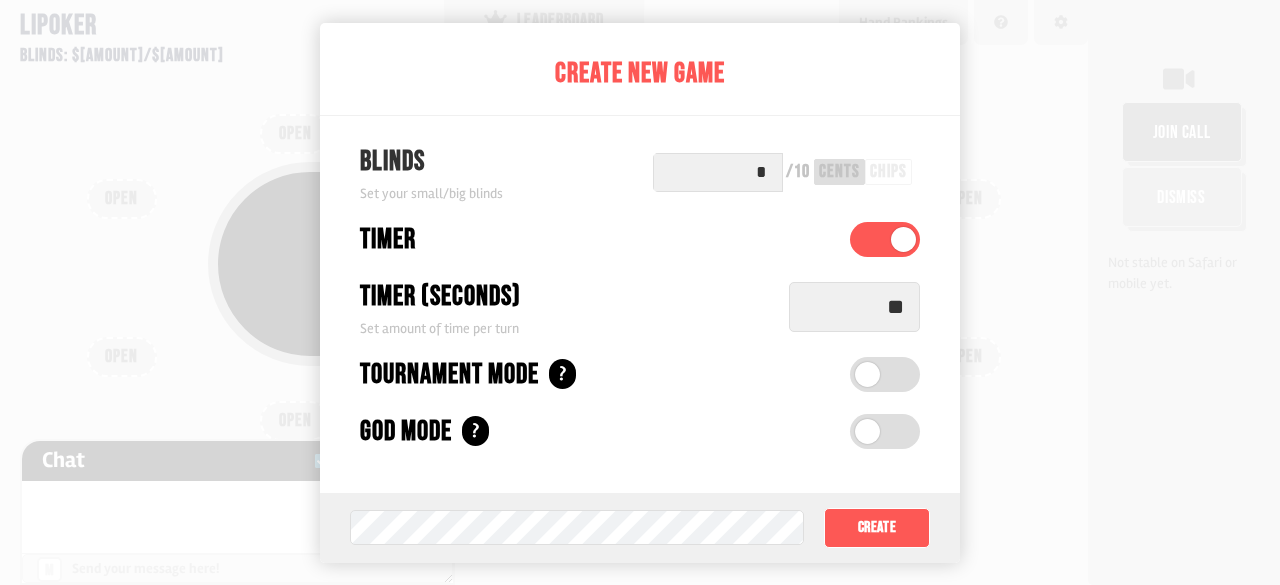 click at bounding box center (903, 239) 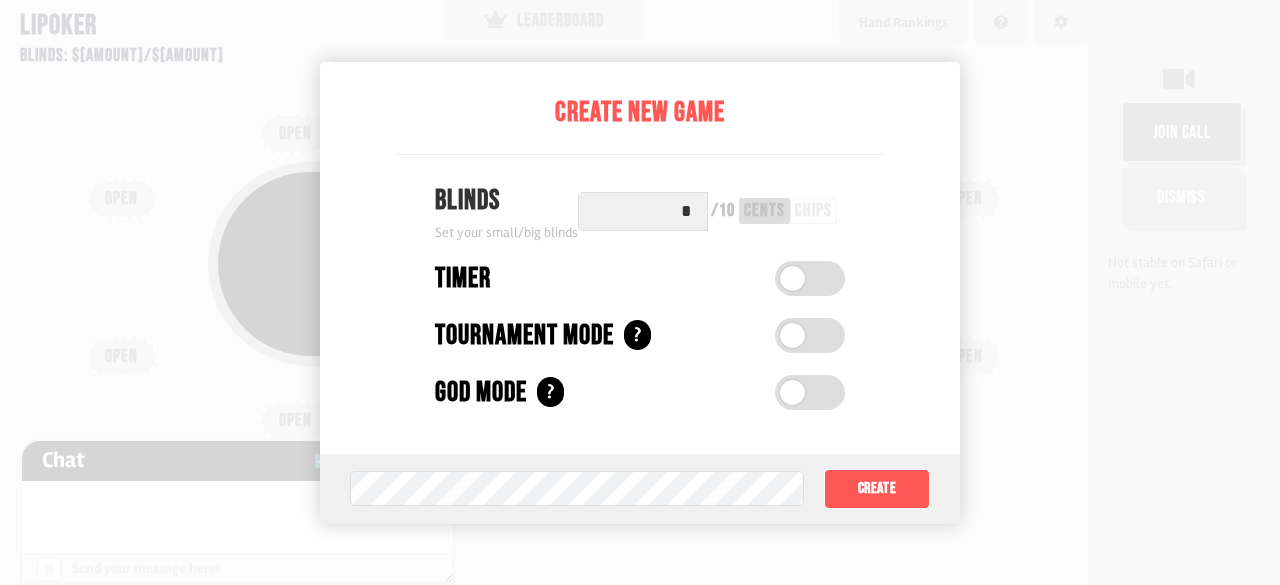 click at bounding box center [792, 335] 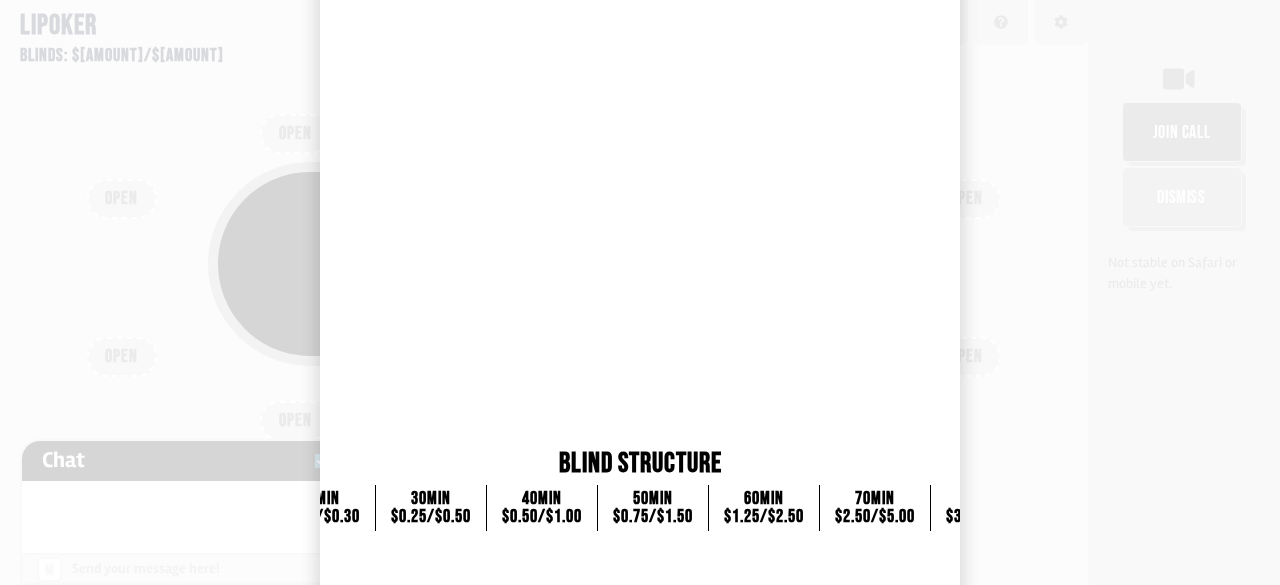 click on "Automatic Buy-in (dollars) Set automatic buy-in amount" at bounding box center [457, 328] 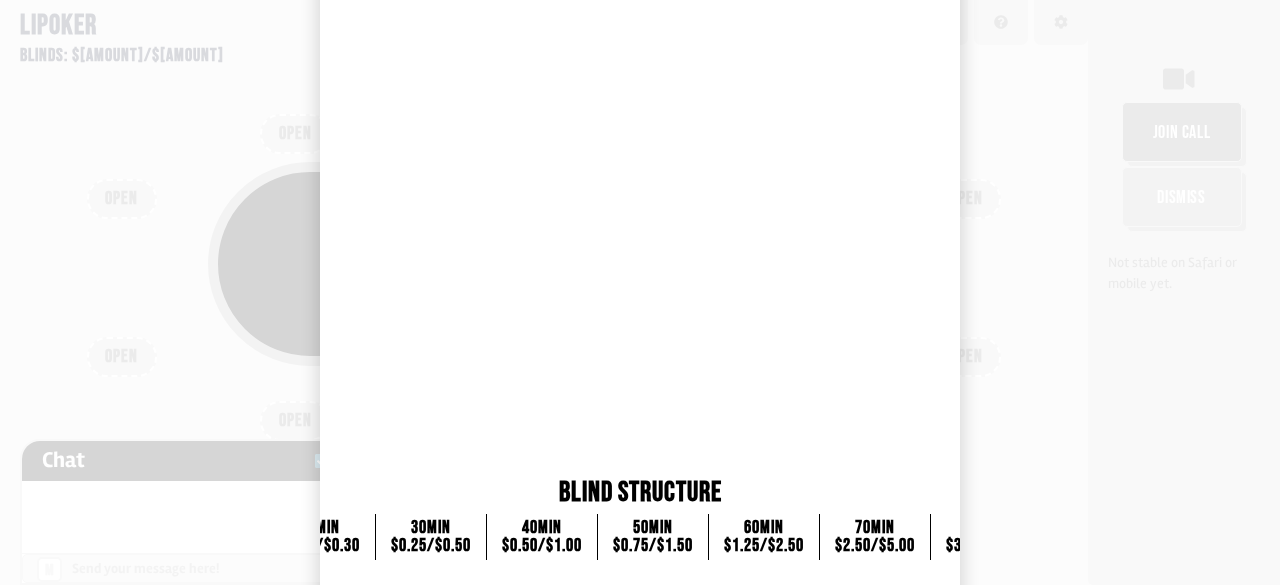 scroll, scrollTop: 0, scrollLeft: 0, axis: both 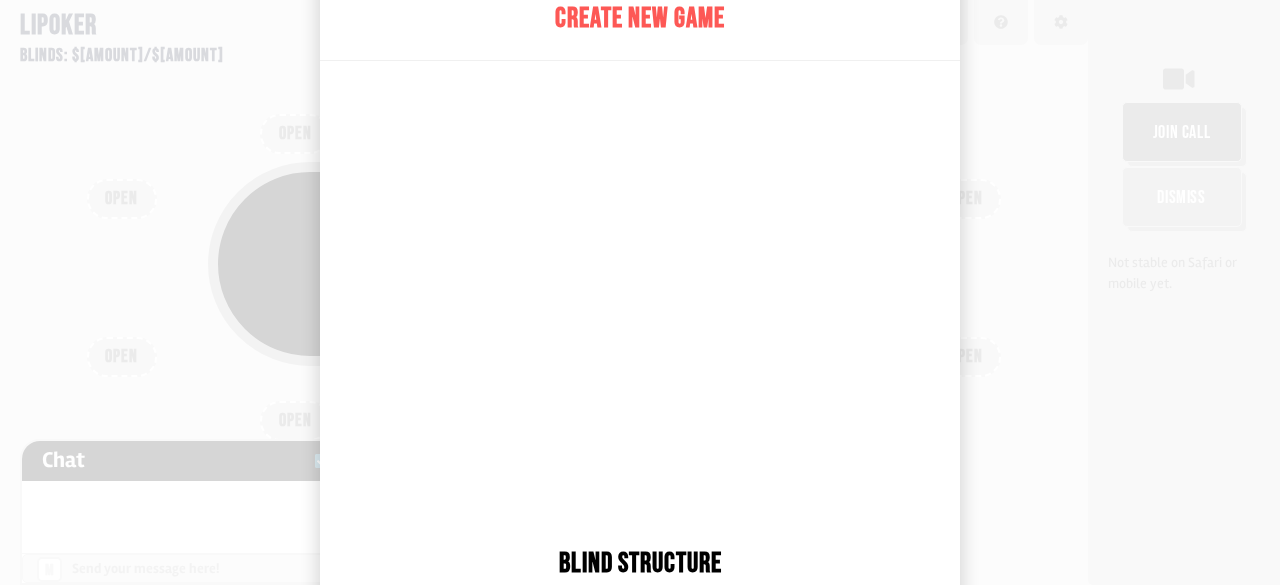 click at bounding box center [640, 292] 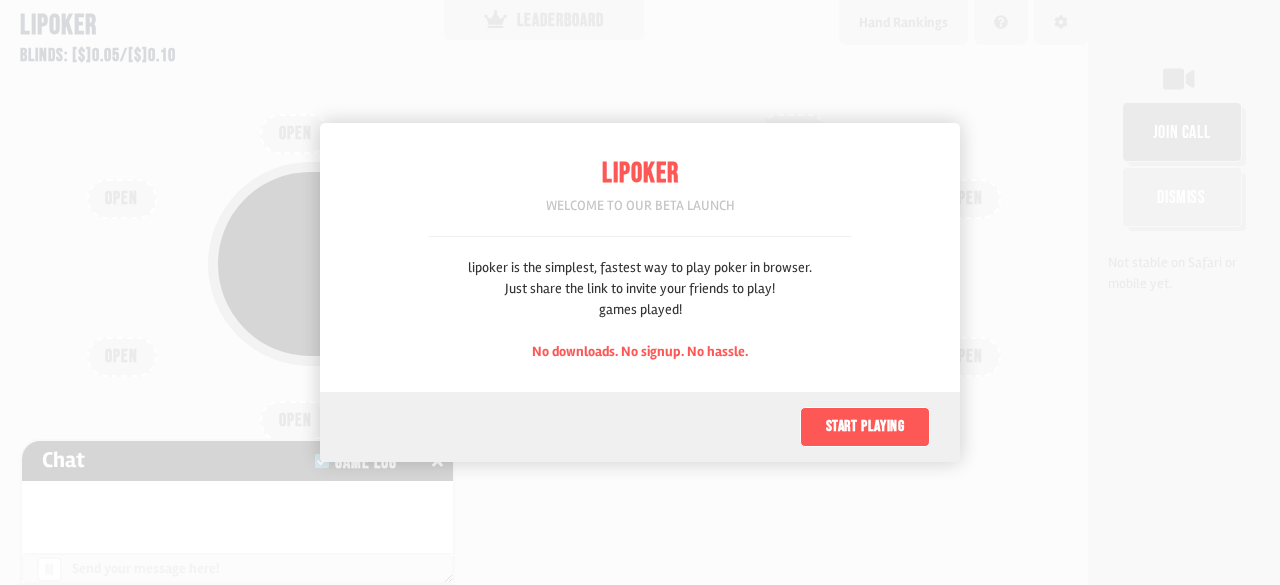 scroll, scrollTop: 0, scrollLeft: 0, axis: both 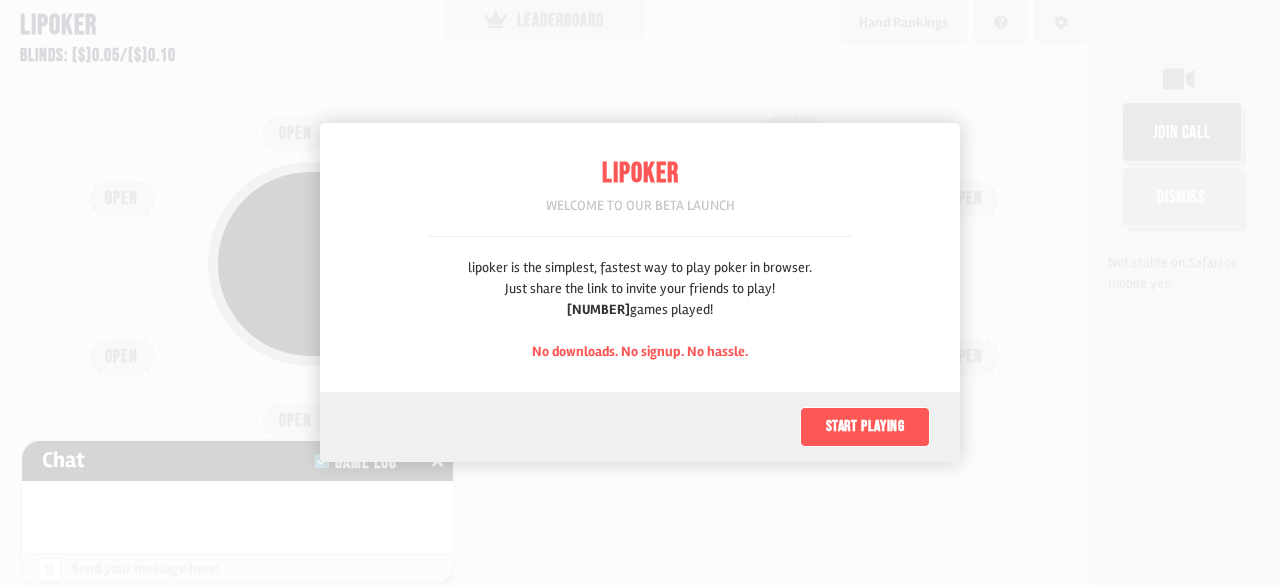 click at bounding box center (640, 292) 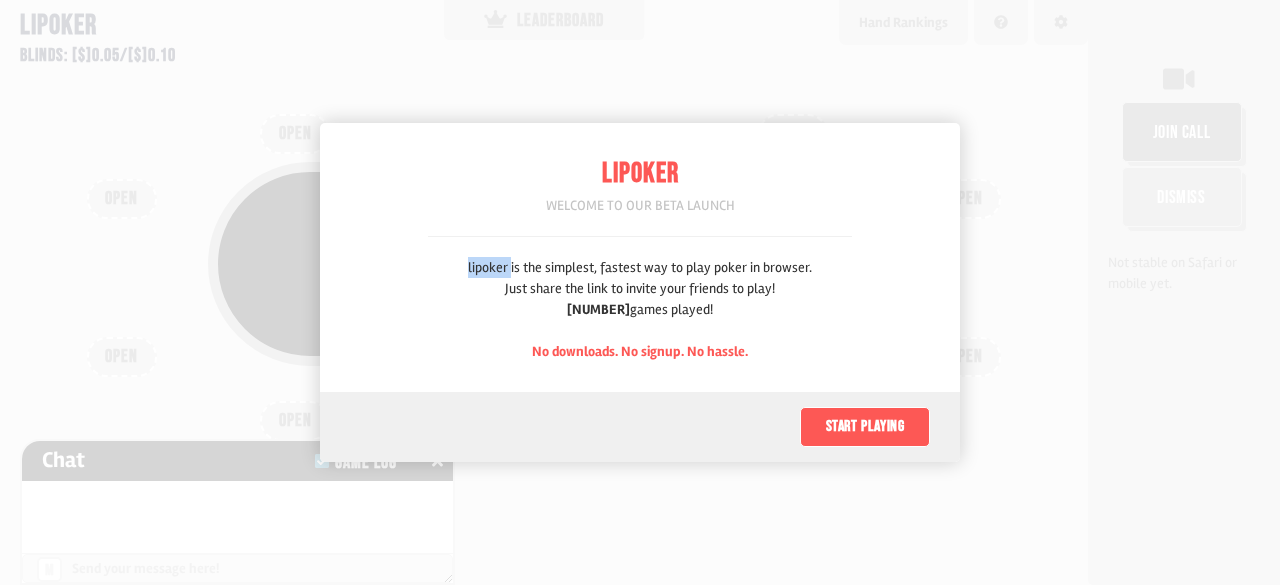 click on "lipoker is the simplest, fastest way to play poker in browser.  Just share the link to invite your friends to play!  752,351  games played! No downloads. No signup. No hassle." at bounding box center [640, 309] 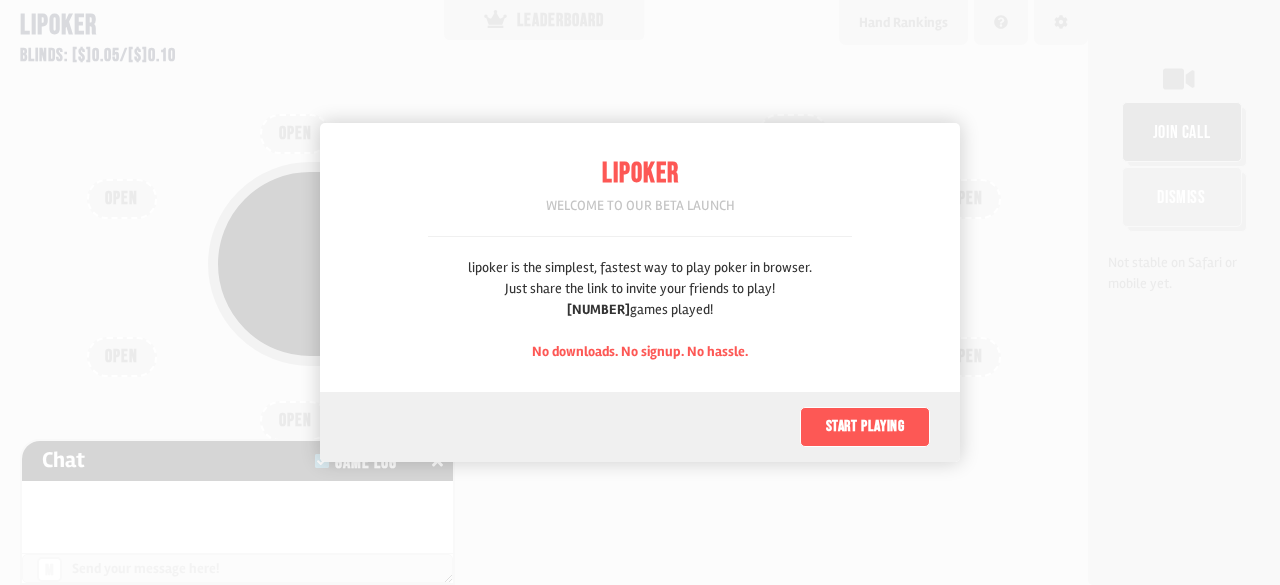 click on "lipoker is the simplest, fastest way to play poker in browser.  Just share the link to invite your friends to play!  752,351  games played! No downloads. No signup. No hassle." at bounding box center [640, 309] 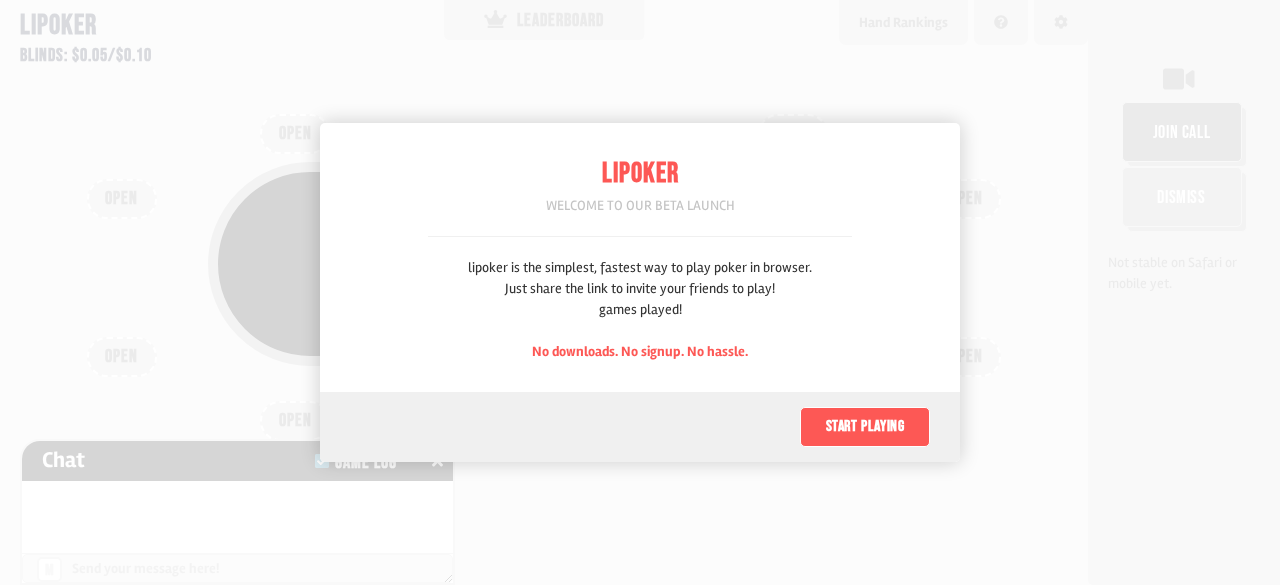 scroll, scrollTop: 0, scrollLeft: 0, axis: both 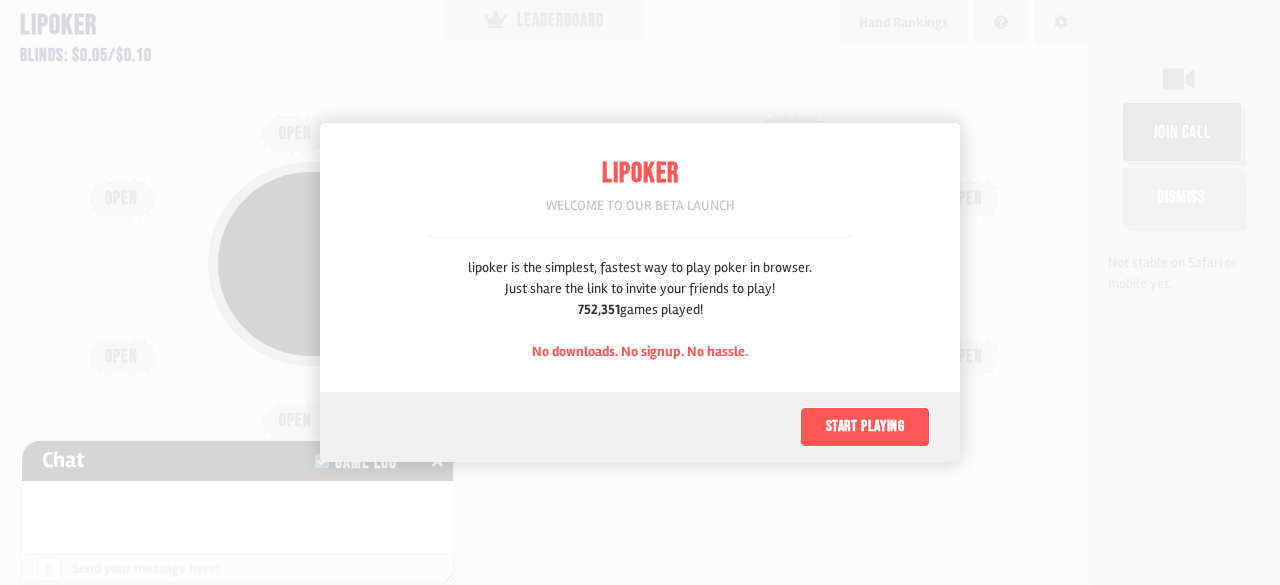 drag, startPoint x: 1203, startPoint y: 2, endPoint x: 731, endPoint y: 65, distance: 476.18588 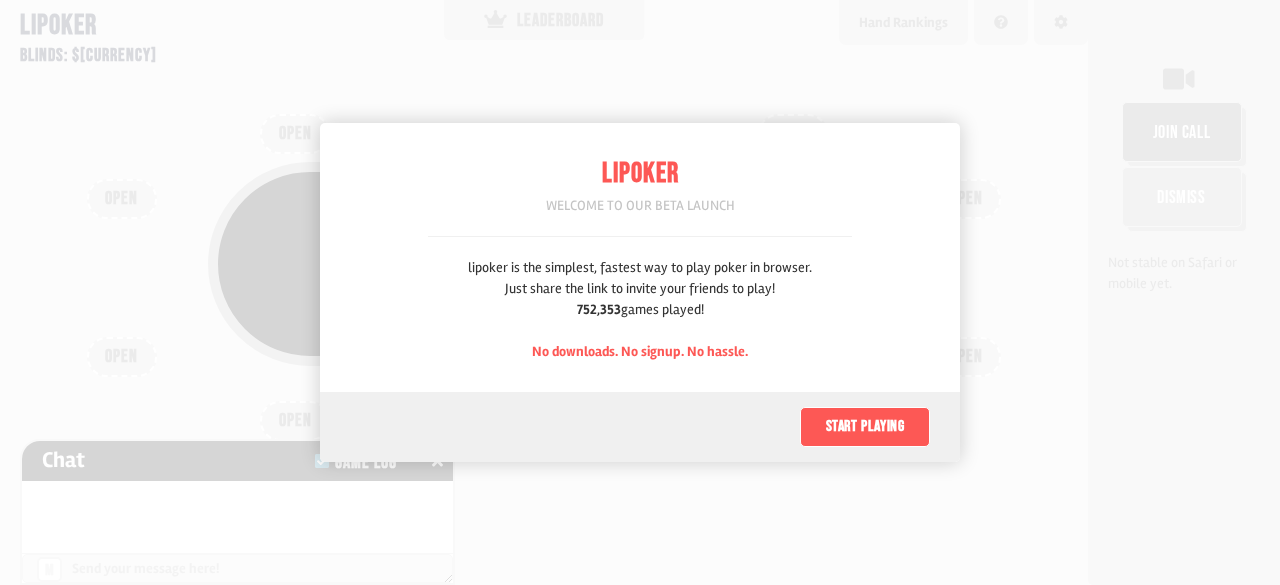 scroll, scrollTop: 0, scrollLeft: 0, axis: both 